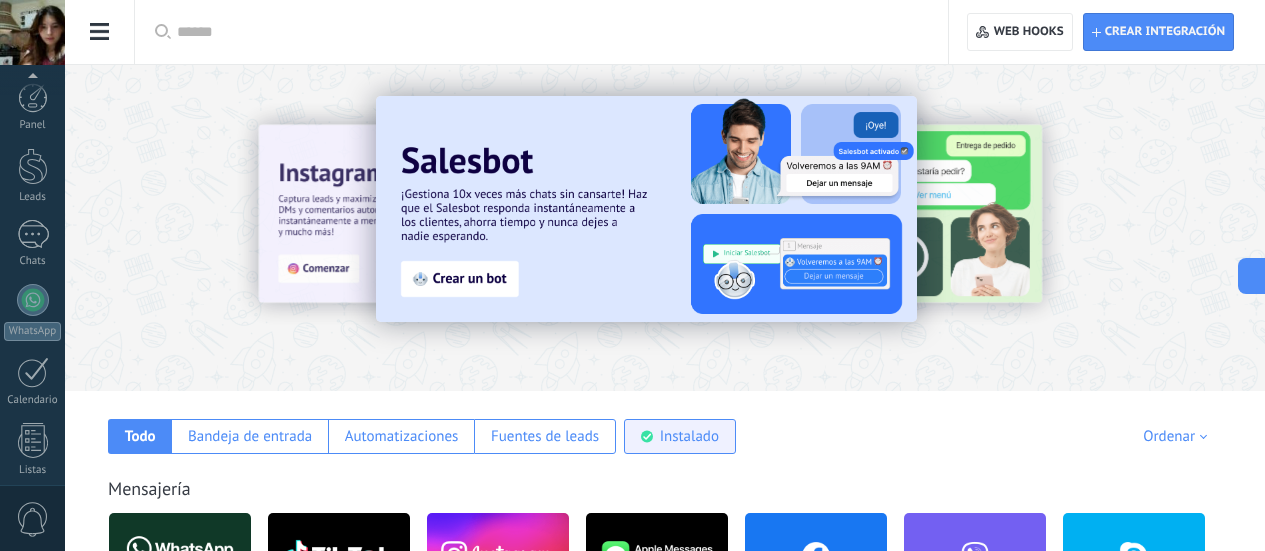 scroll, scrollTop: 0, scrollLeft: 0, axis: both 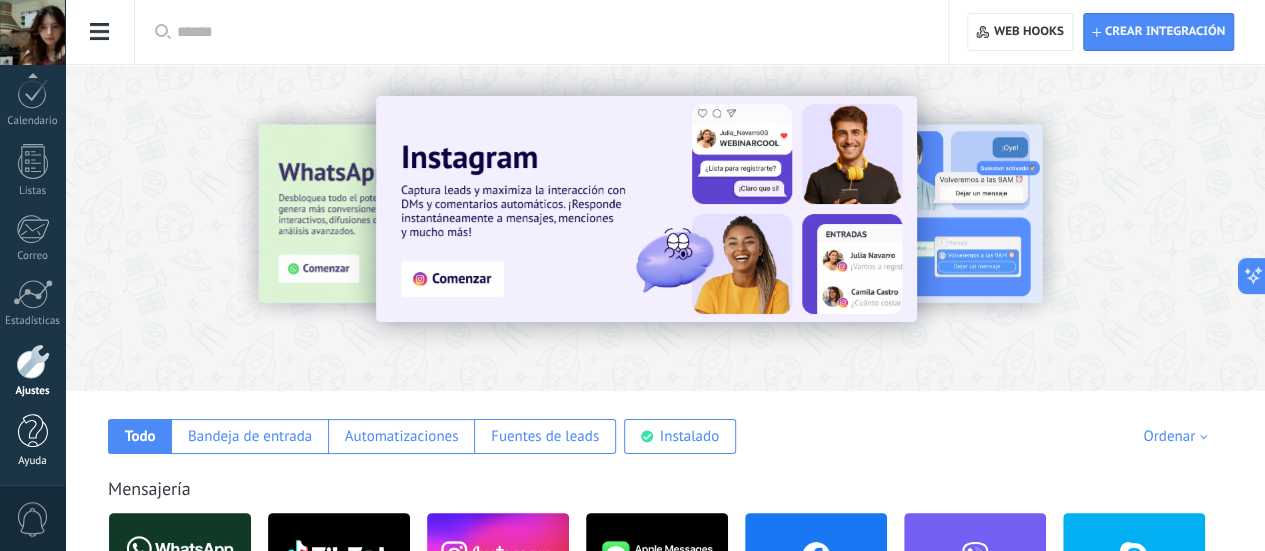 click at bounding box center [33, 431] 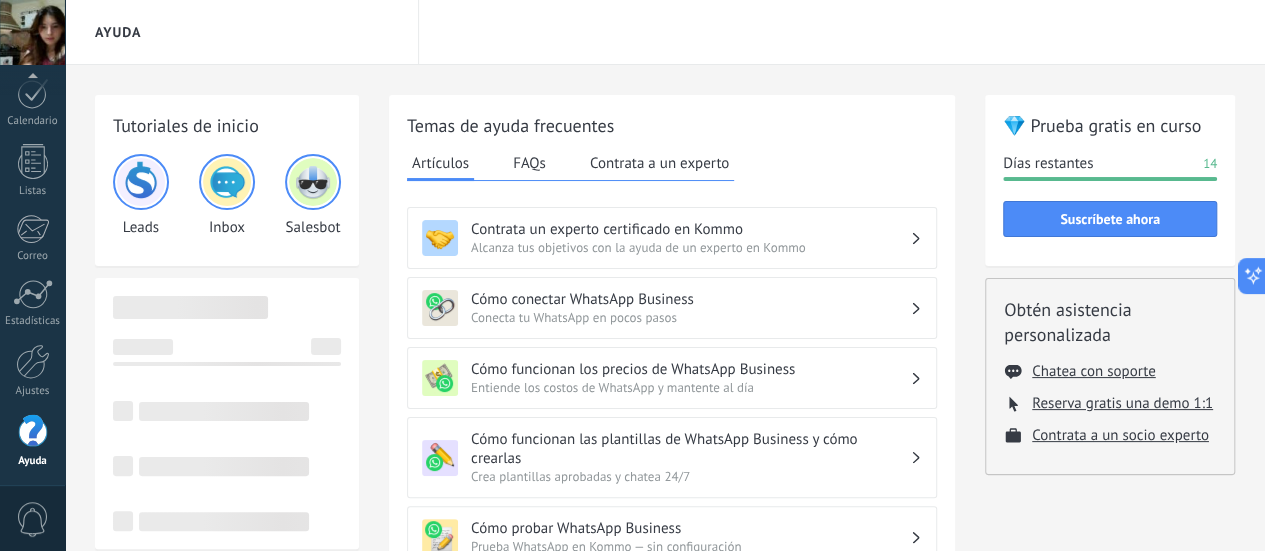 click on "0" at bounding box center (33, 519) 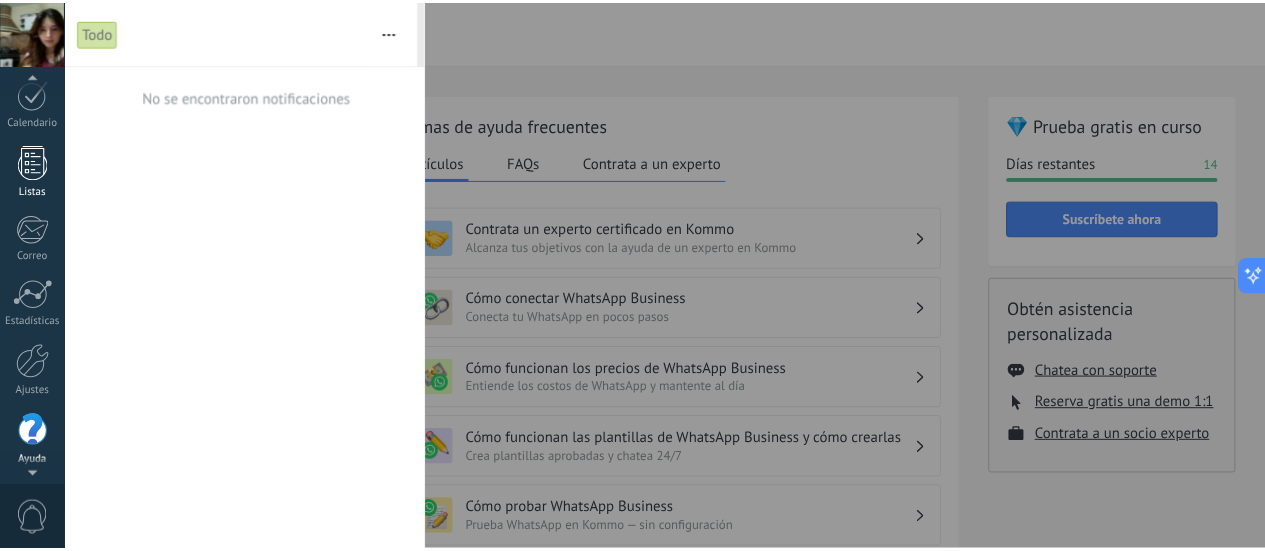 scroll, scrollTop: 0, scrollLeft: 0, axis: both 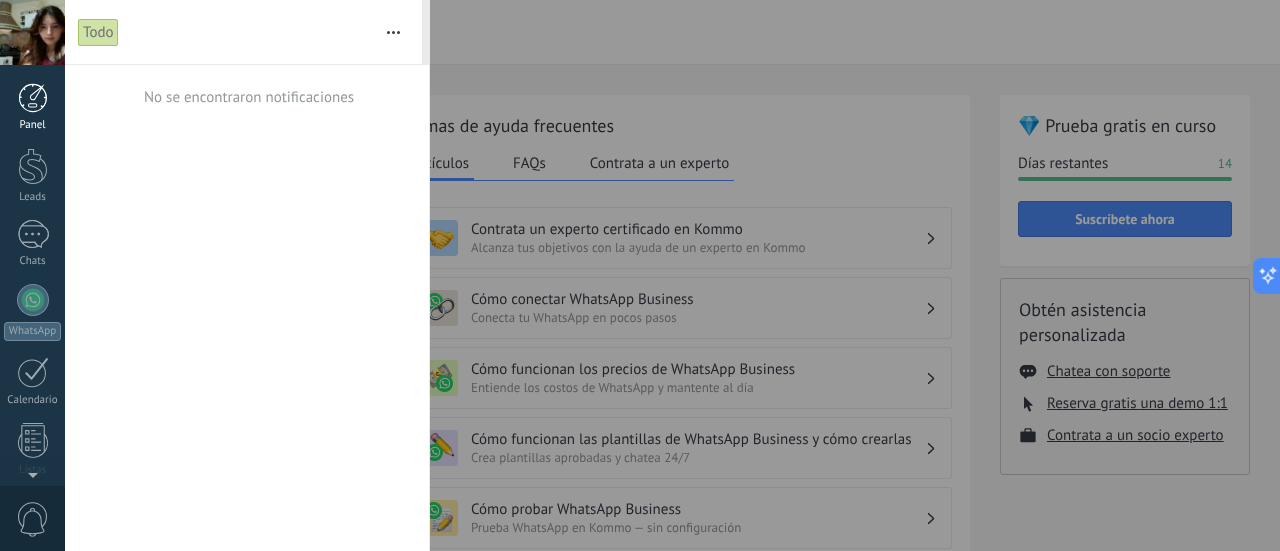 click on "Panel" at bounding box center (33, 125) 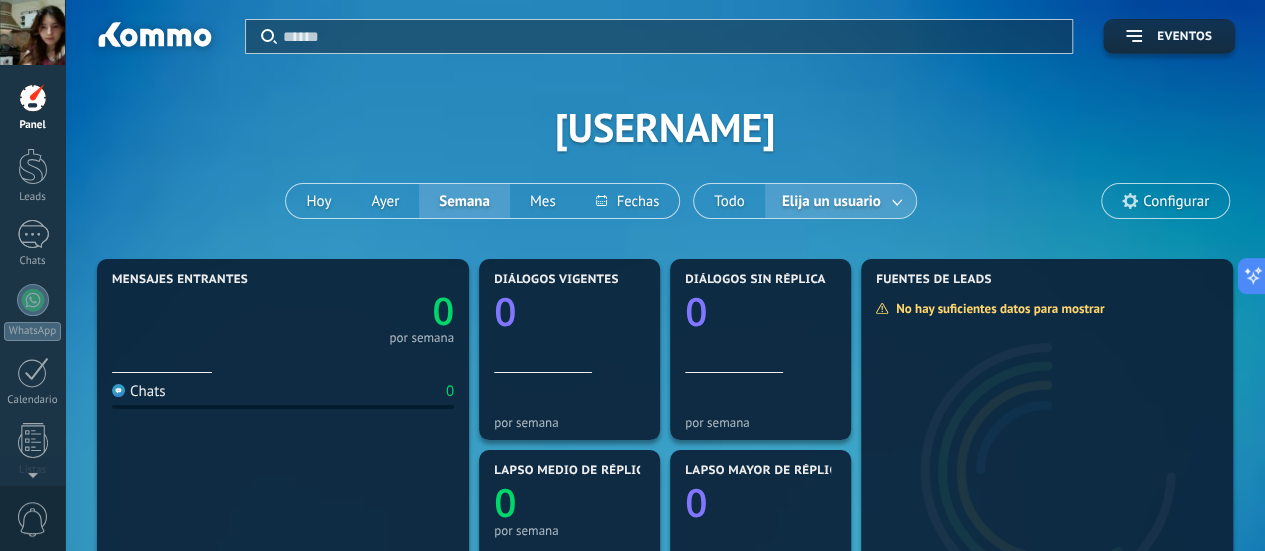 click at bounding box center (32, 32) 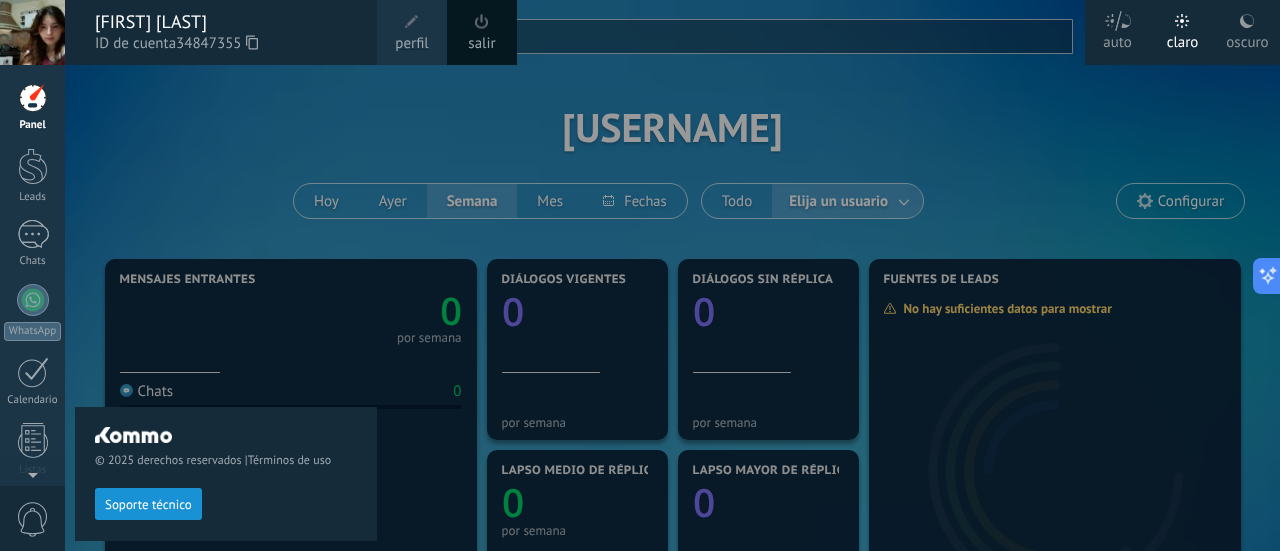 click on "perfil" at bounding box center (412, 32) 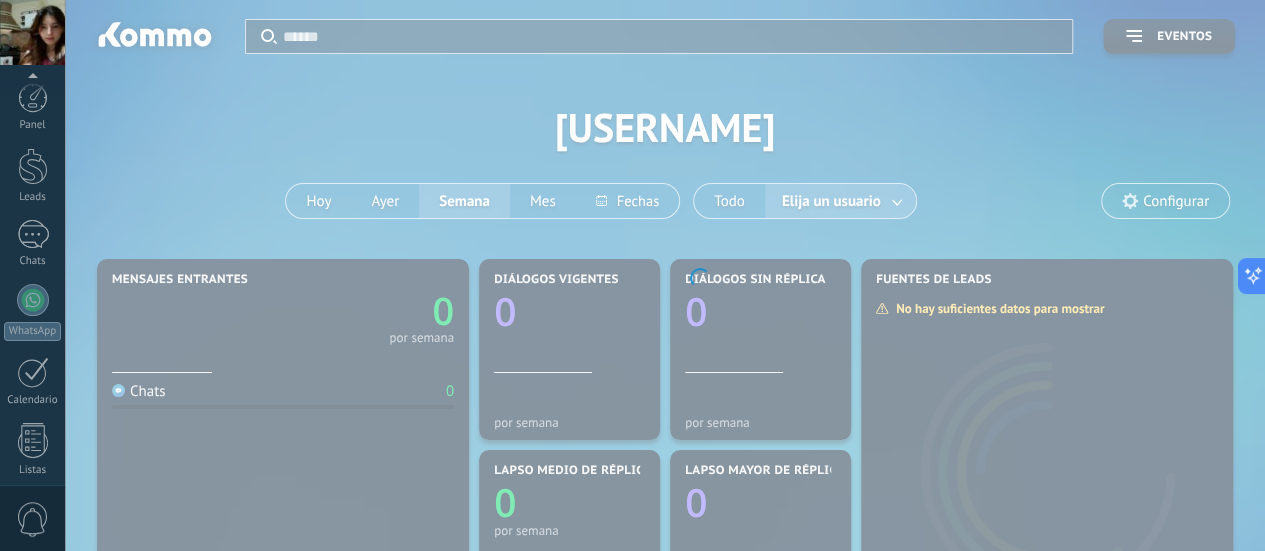 scroll, scrollTop: 279, scrollLeft: 0, axis: vertical 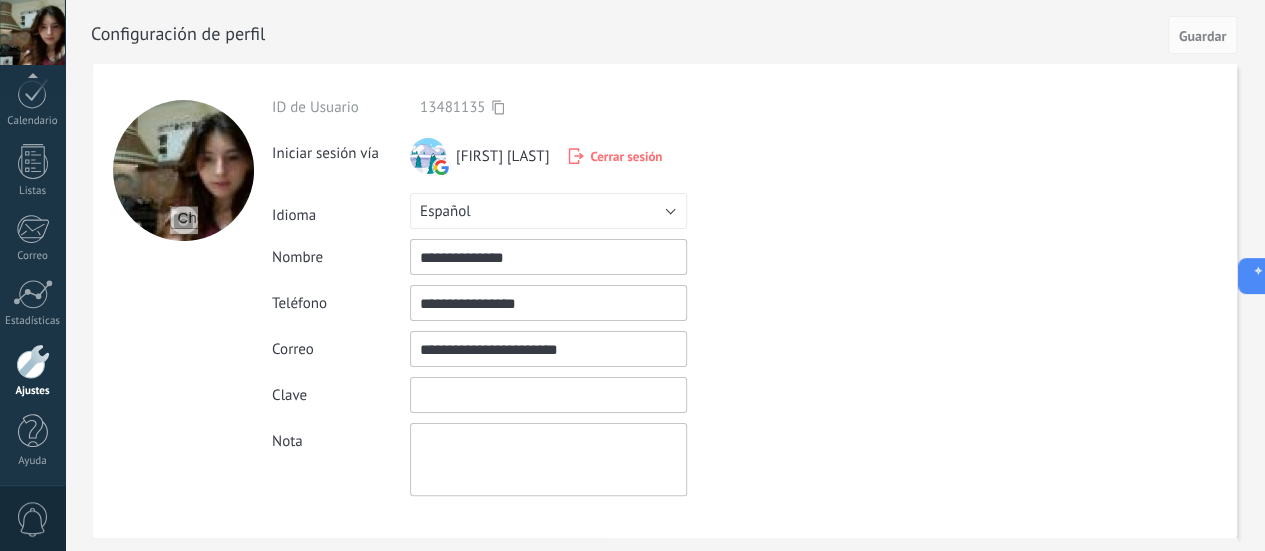 click at bounding box center (548, 395) 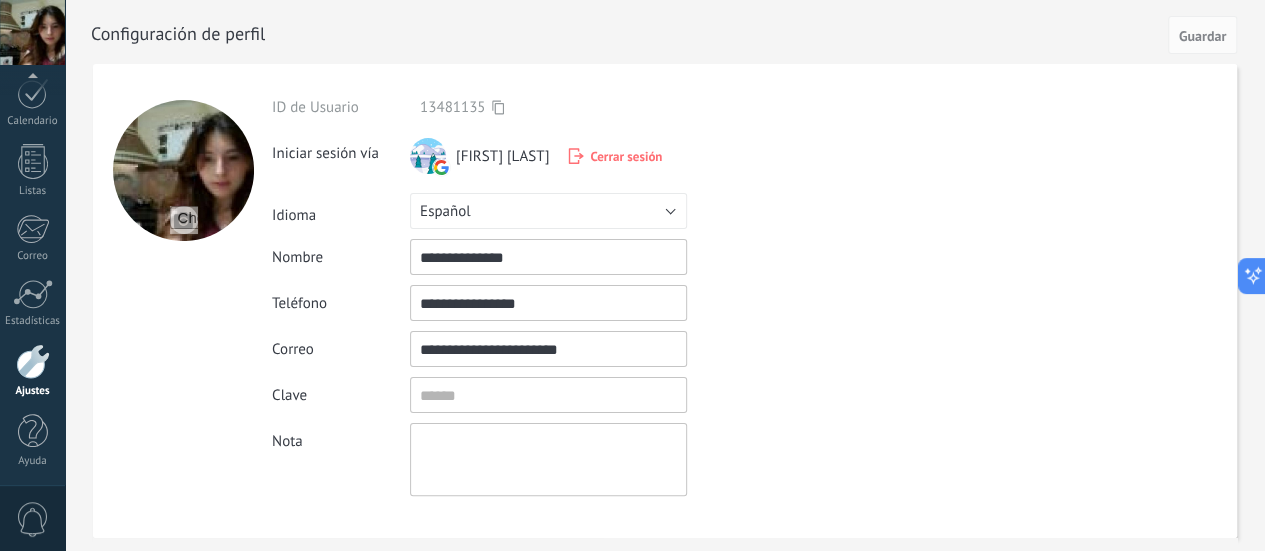 click on "**********" at bounding box center (595, 257) 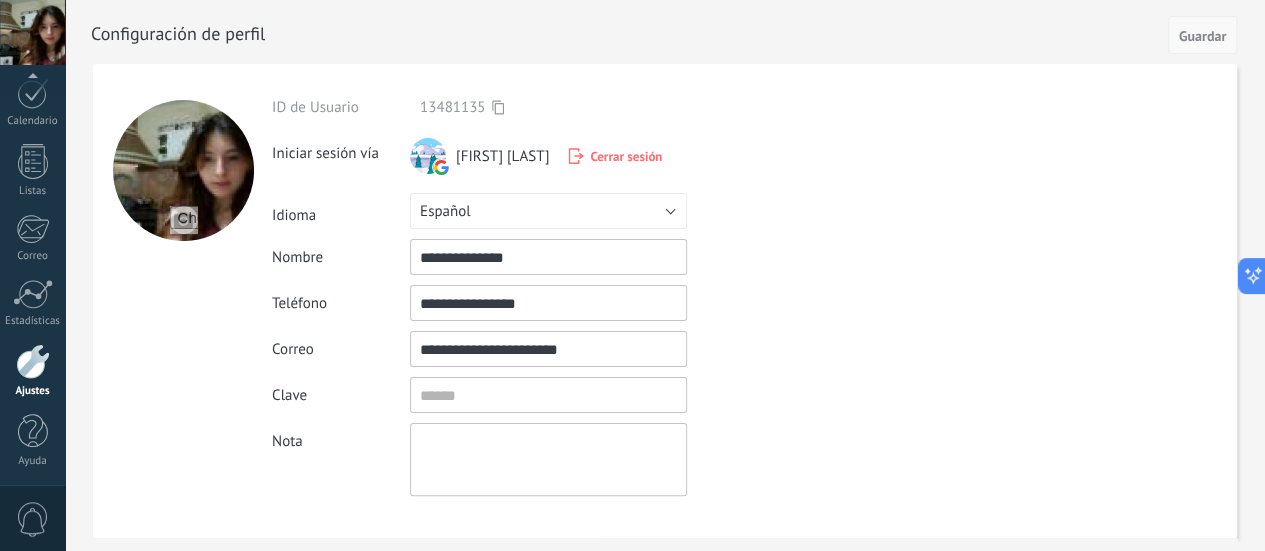 click on "Guardar" at bounding box center (1202, 36) 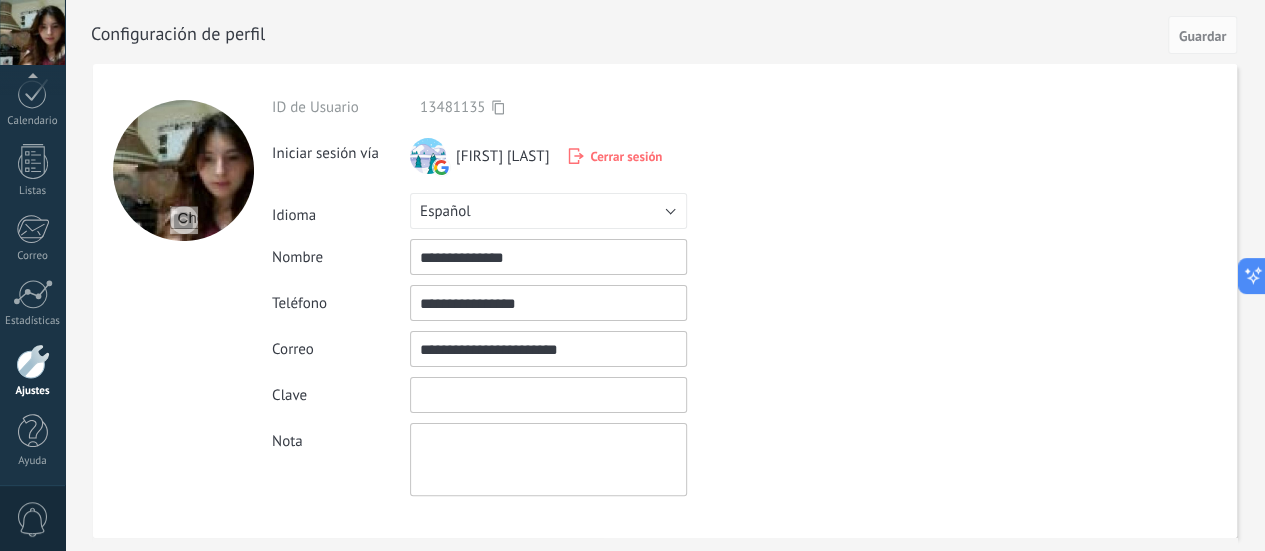 click at bounding box center [548, 395] 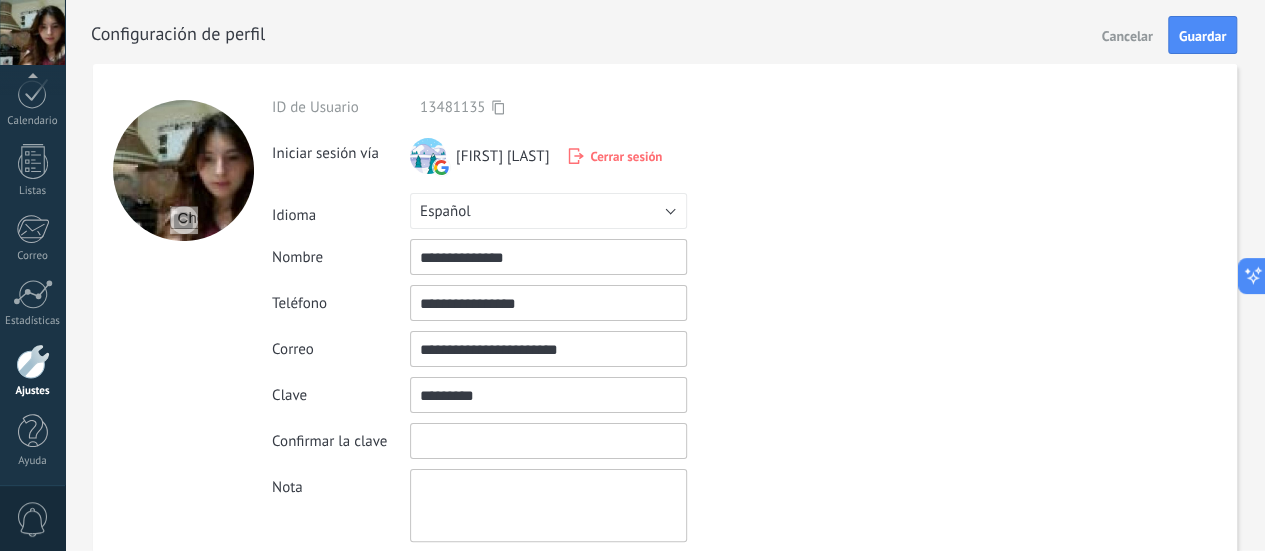 type on "*********" 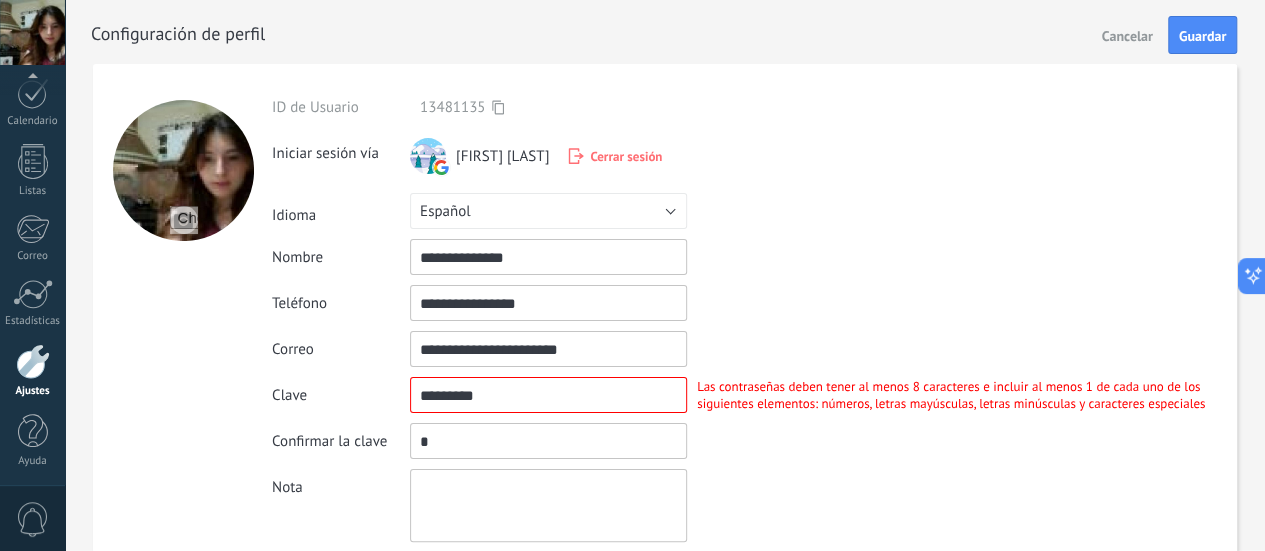 type on "*" 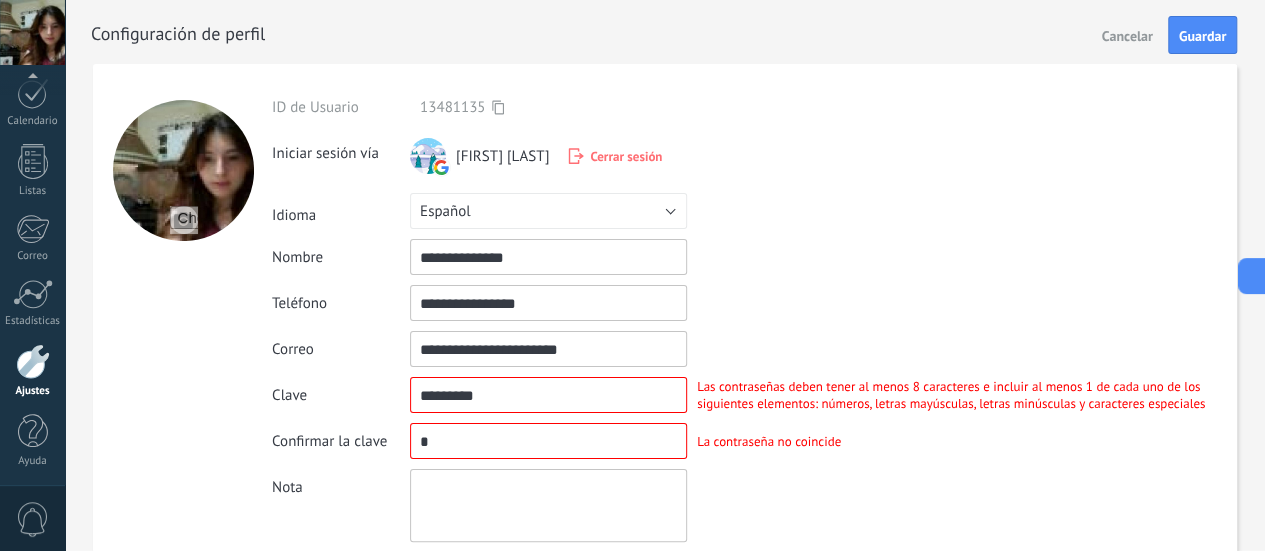 click on "**********" at bounding box center (754, 303) 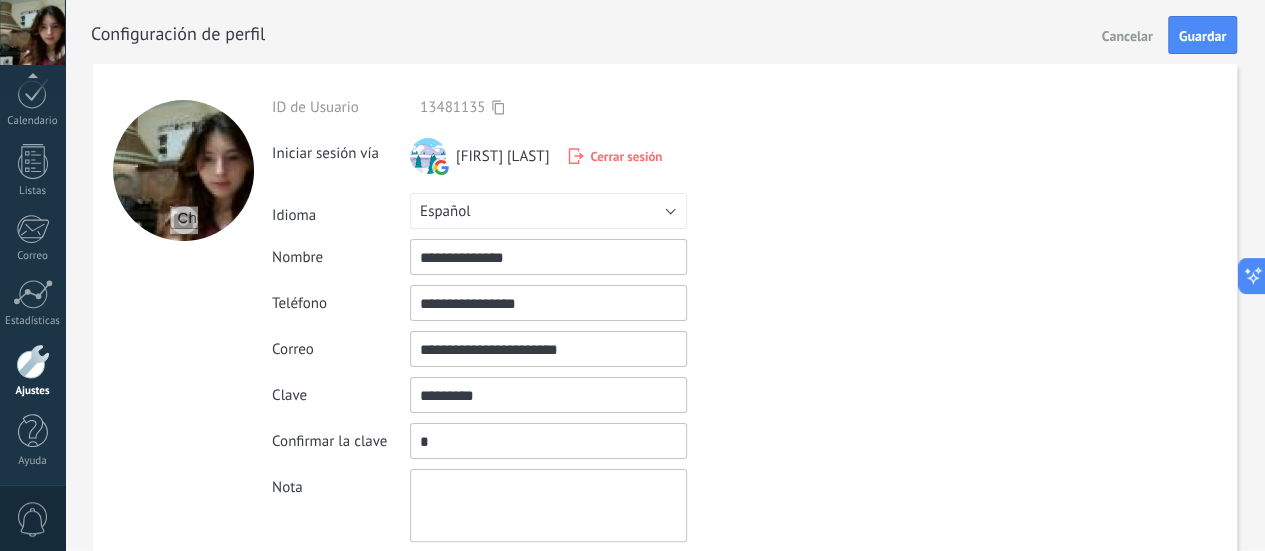 drag, startPoint x: 486, startPoint y: 399, endPoint x: 402, endPoint y: 399, distance: 84 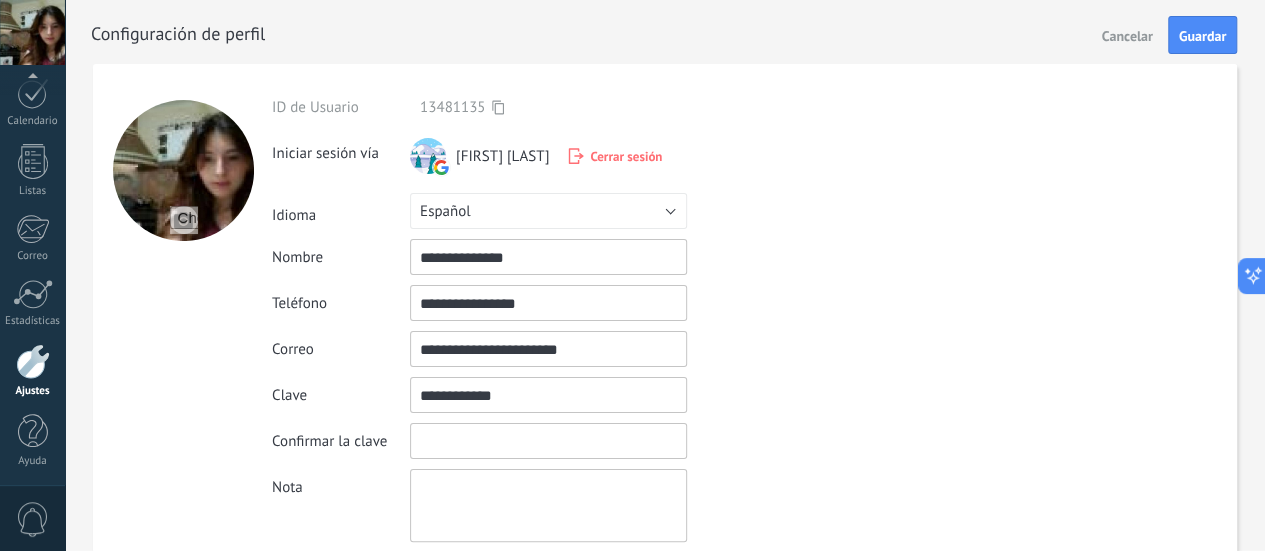 click at bounding box center [548, 441] 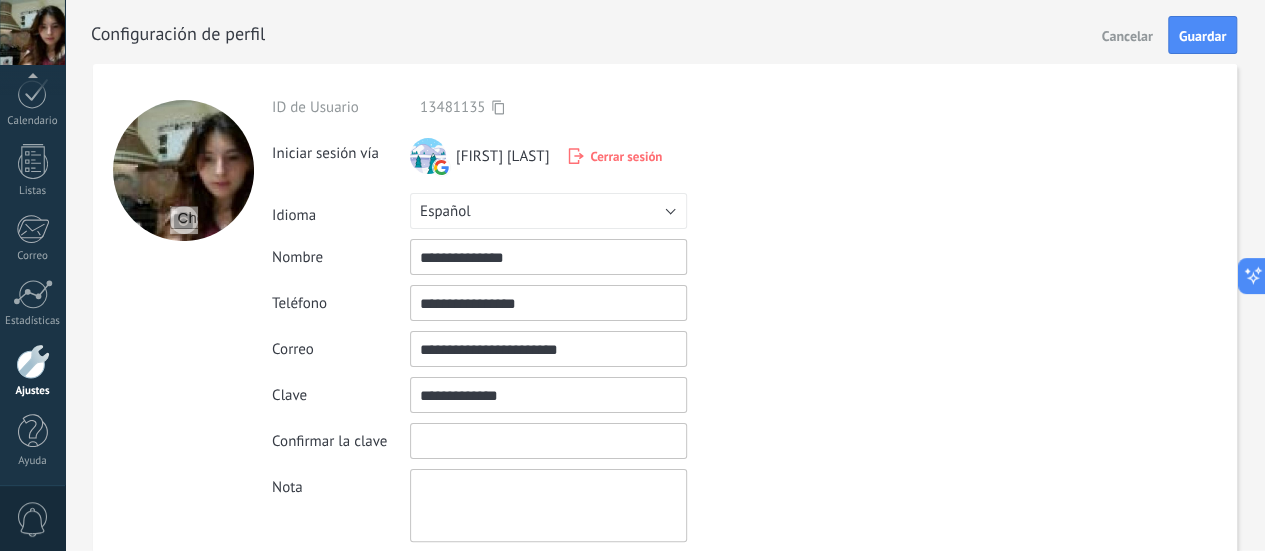 type on "**********" 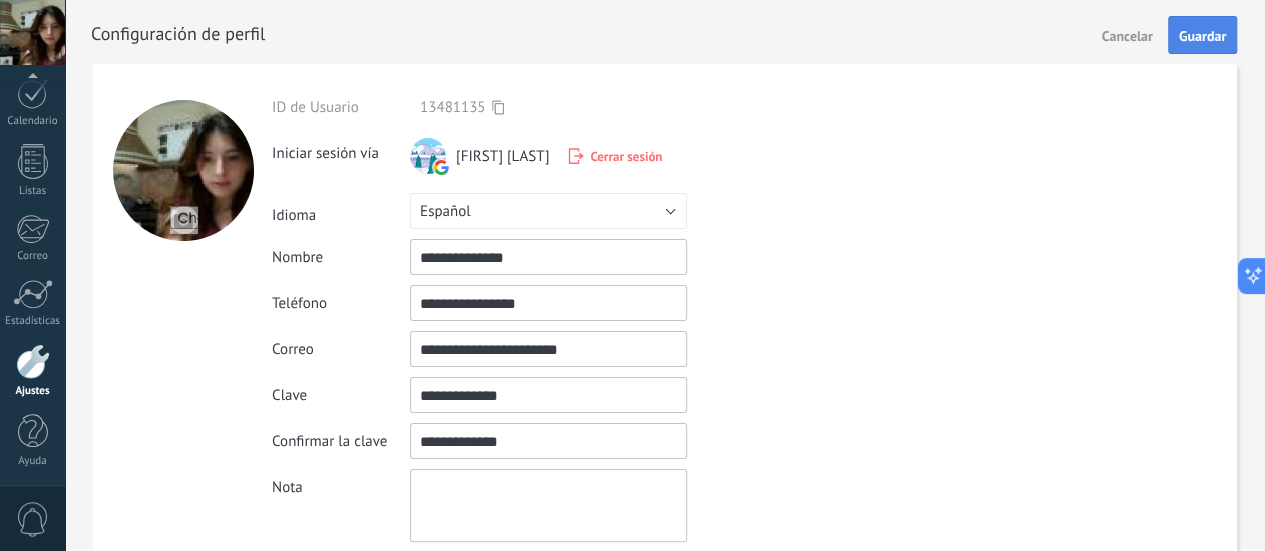 type on "**********" 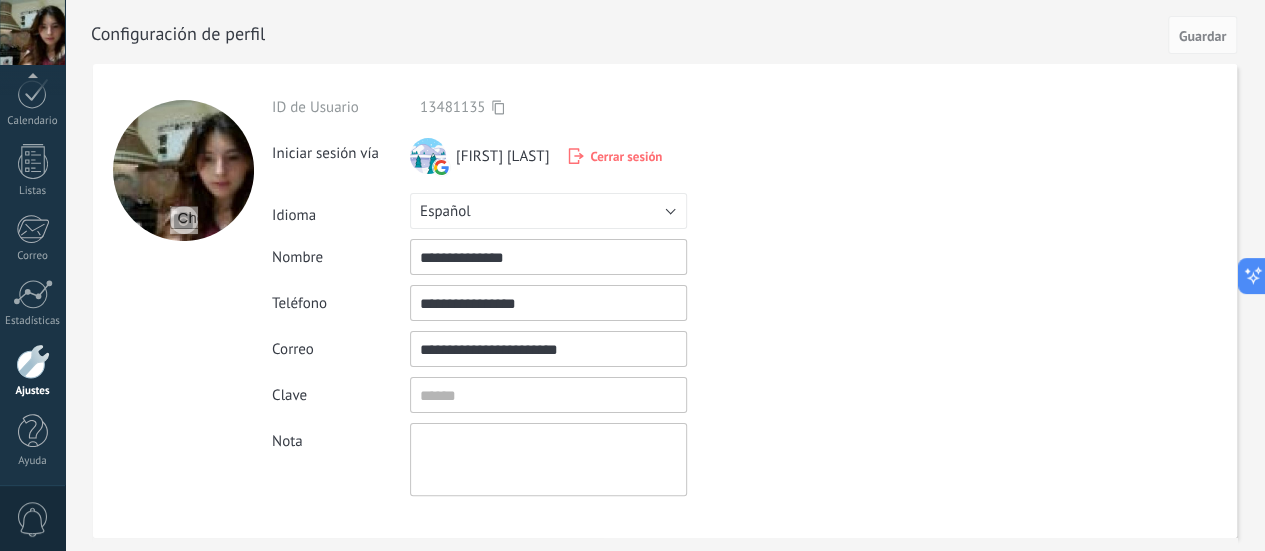 click on "Cerrar sesión" at bounding box center (626, 156) 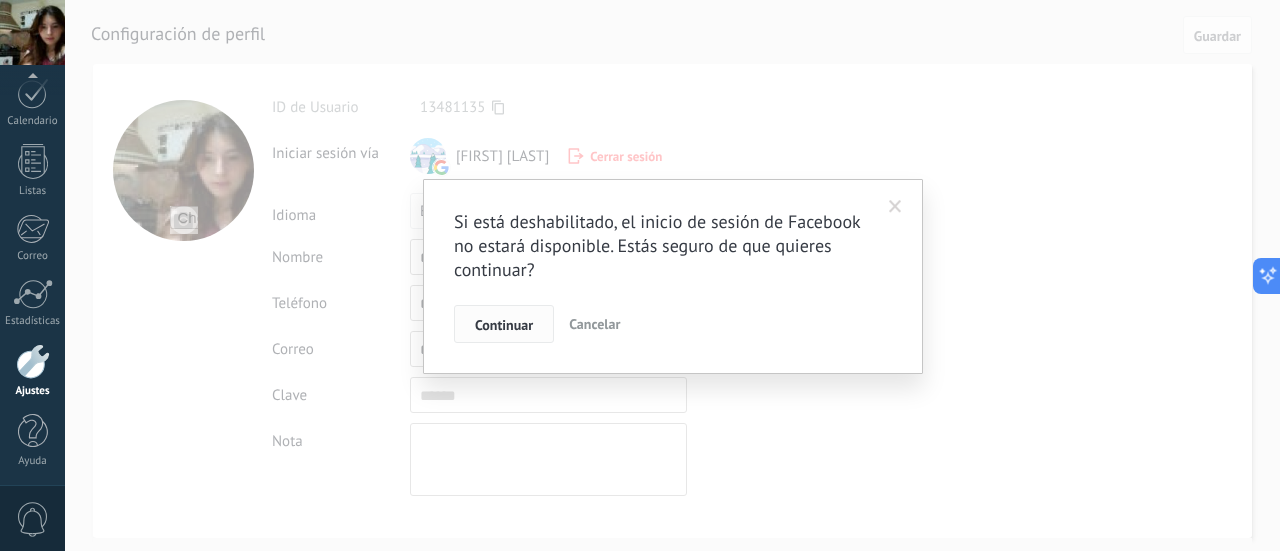 click on "Continuar" at bounding box center (504, 325) 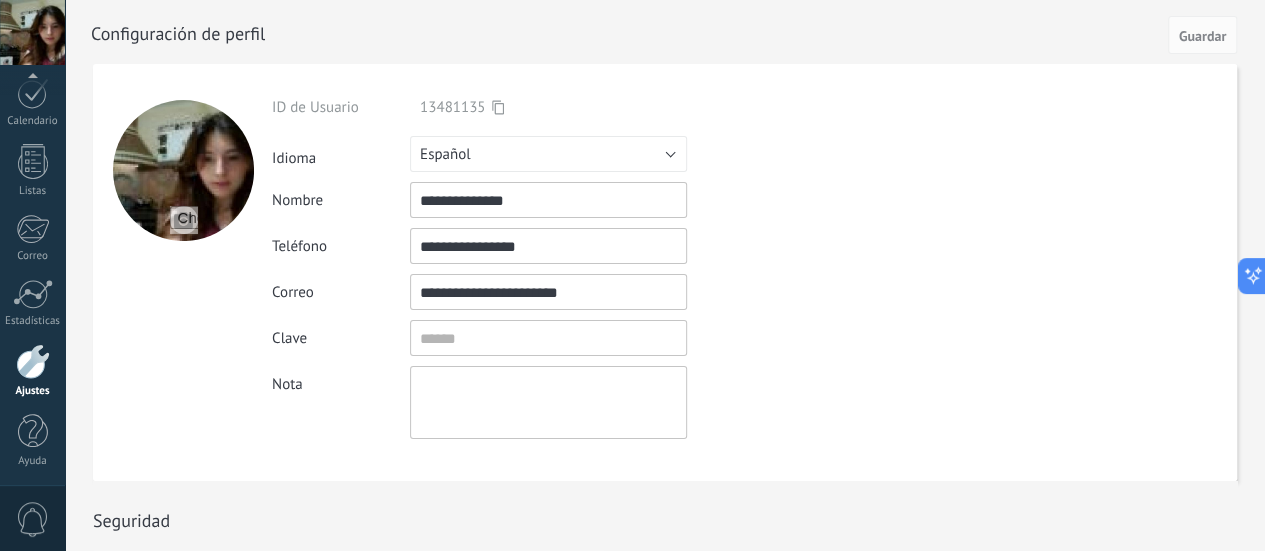 click on "**********" at bounding box center [754, 268] 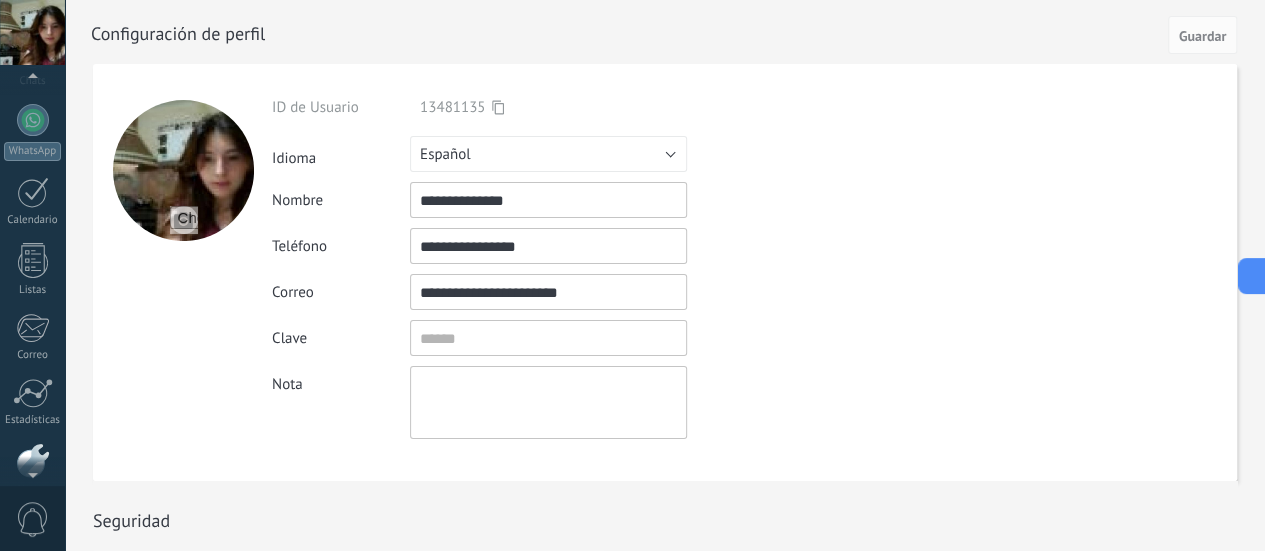 scroll, scrollTop: 162, scrollLeft: 0, axis: vertical 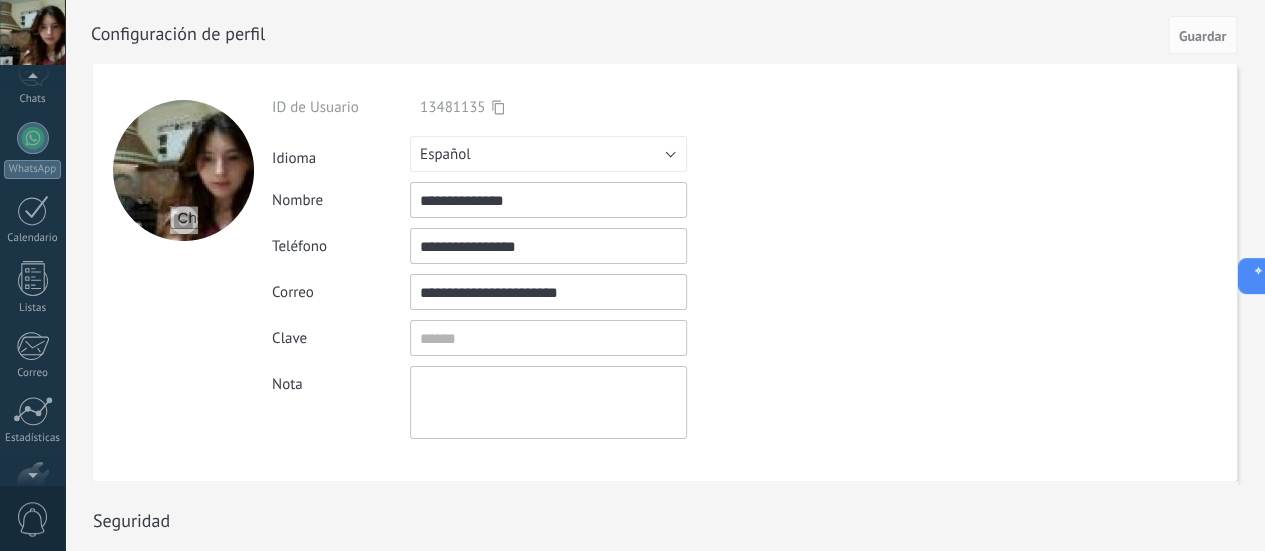 click at bounding box center [32, 32] 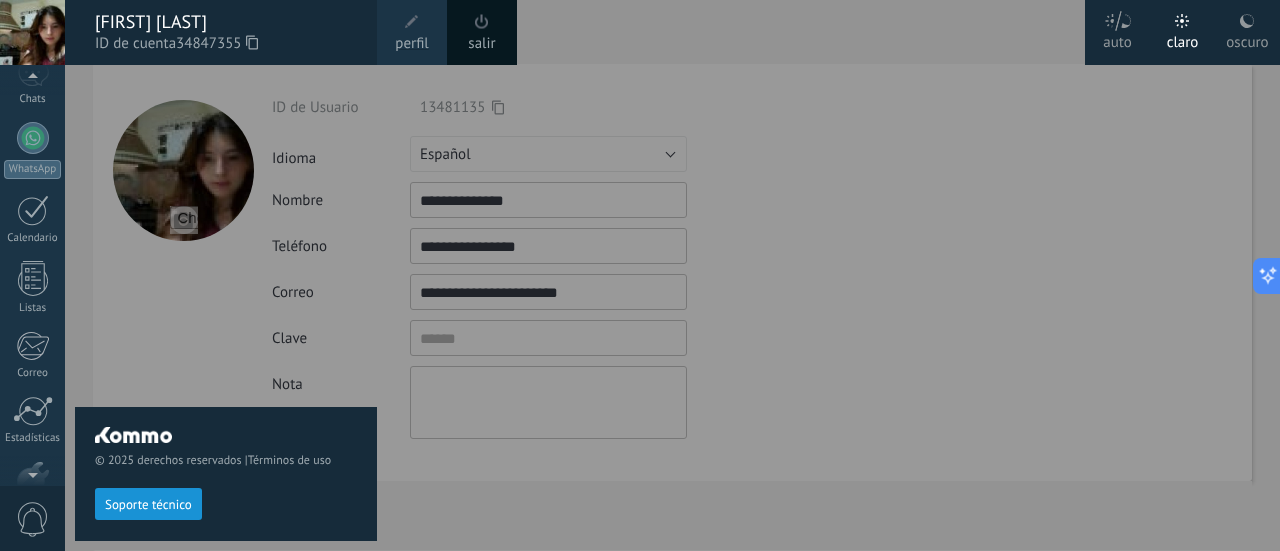 click on "perfil" at bounding box center (412, 32) 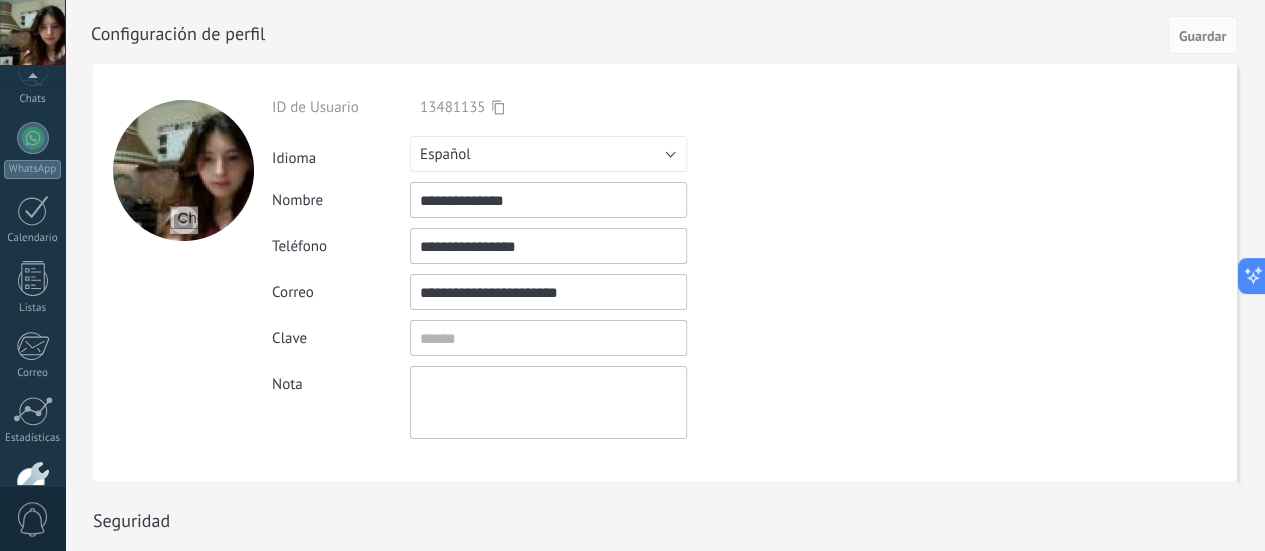 scroll, scrollTop: 279, scrollLeft: 0, axis: vertical 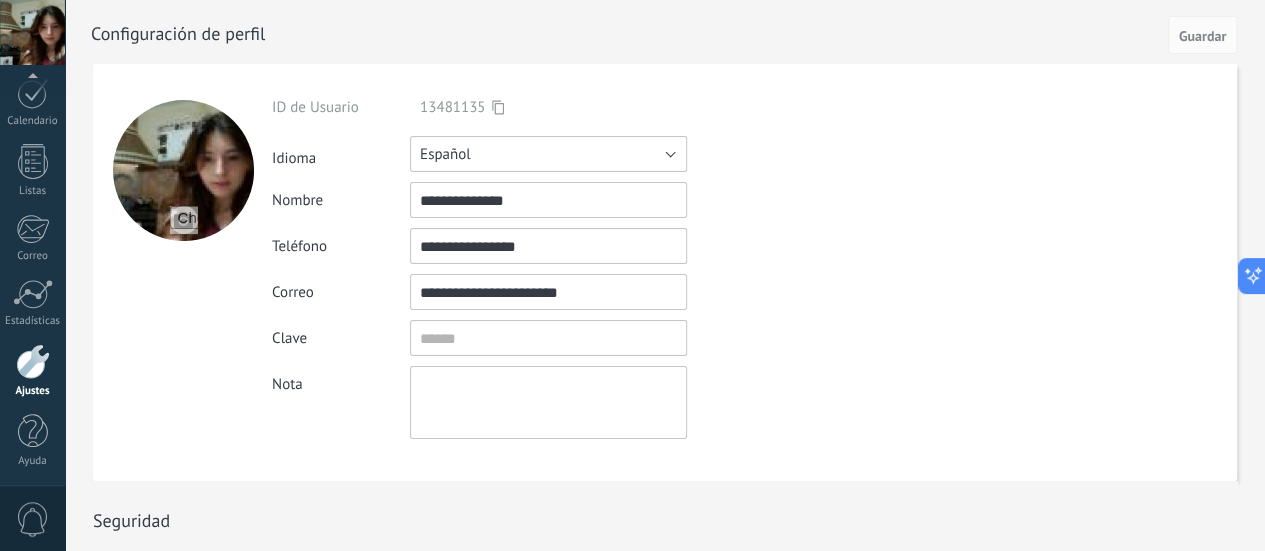 click on "Español" at bounding box center (548, 154) 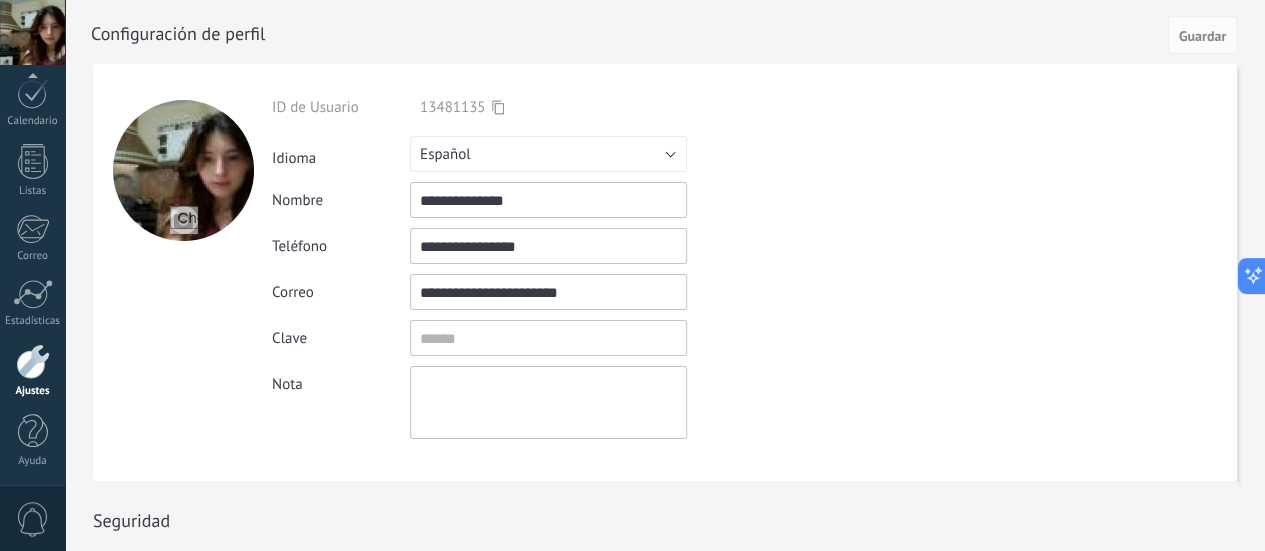 click on "Idioma Русский English Español Português Indonesia Türkçe Español" at bounding box center (754, 154) 